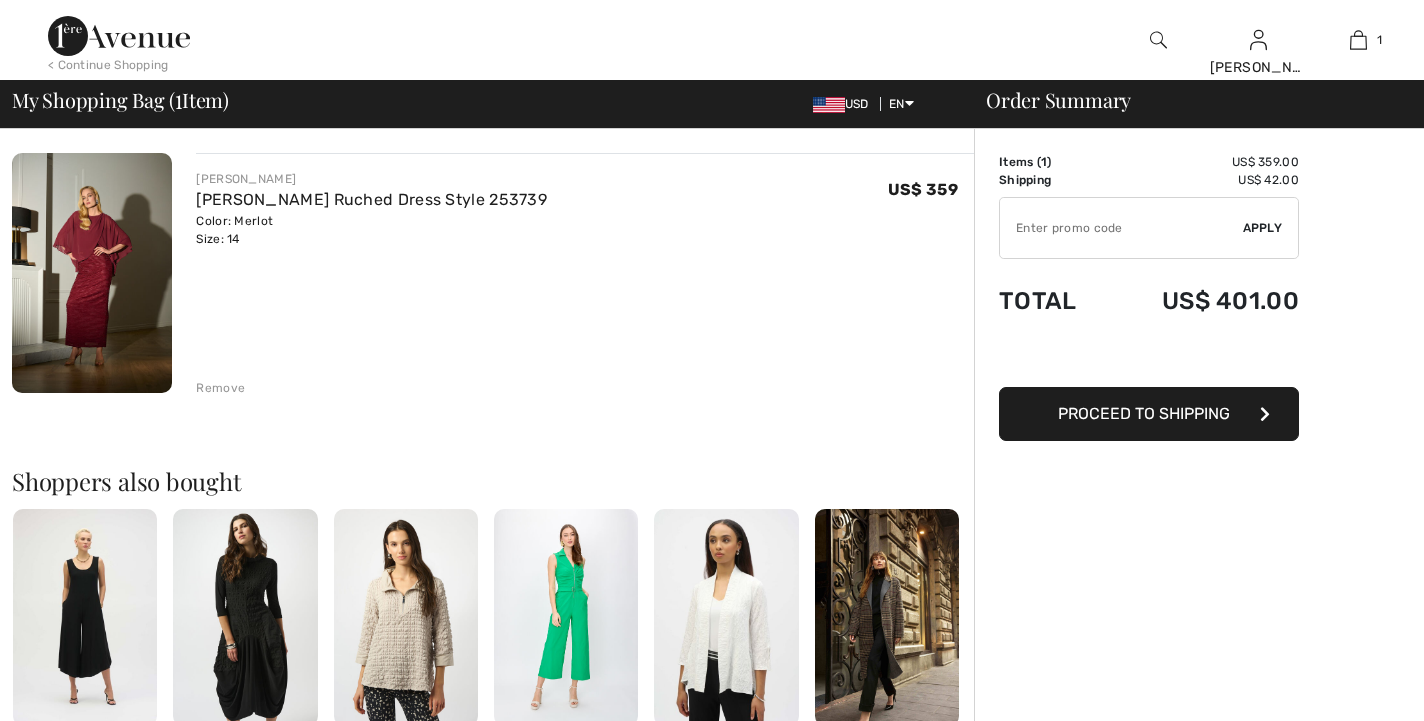scroll, scrollTop: 299, scrollLeft: 0, axis: vertical 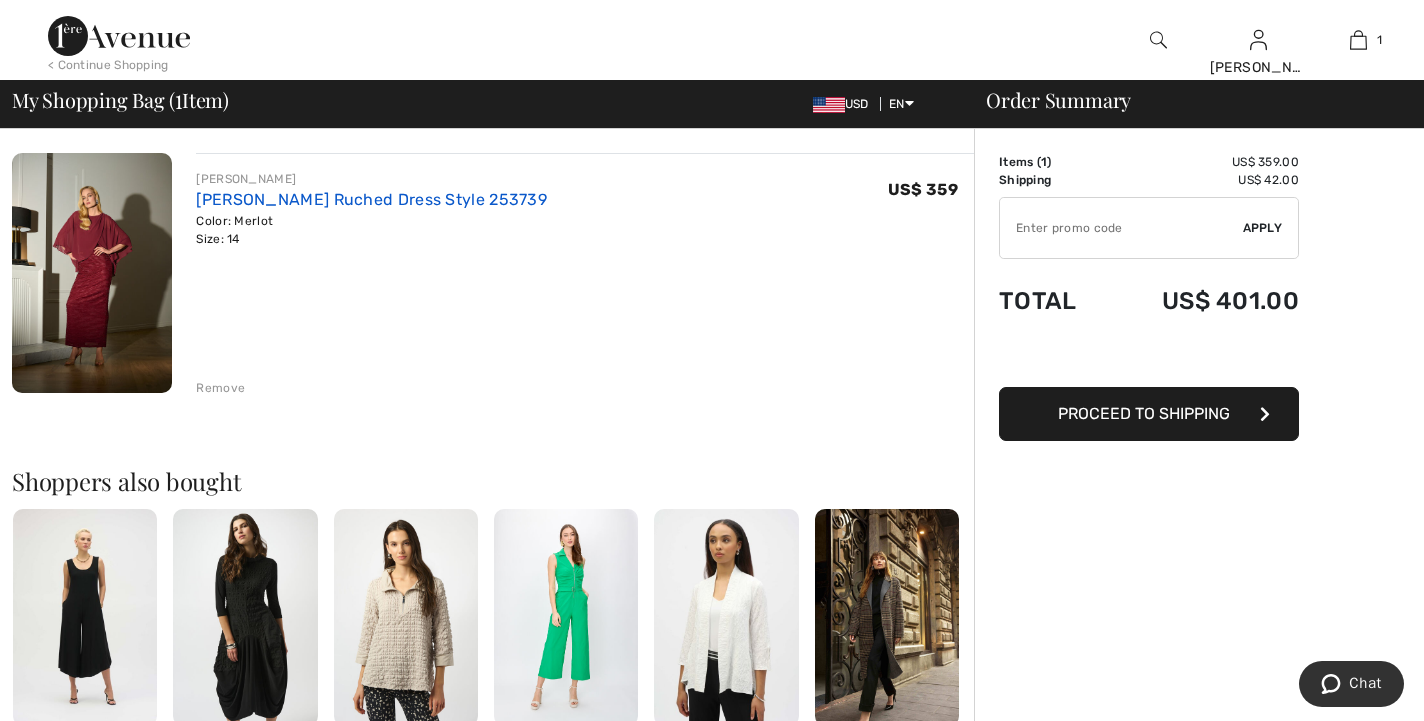 click on "[PERSON_NAME] Ruched Dress Style 253739" at bounding box center (371, 199) 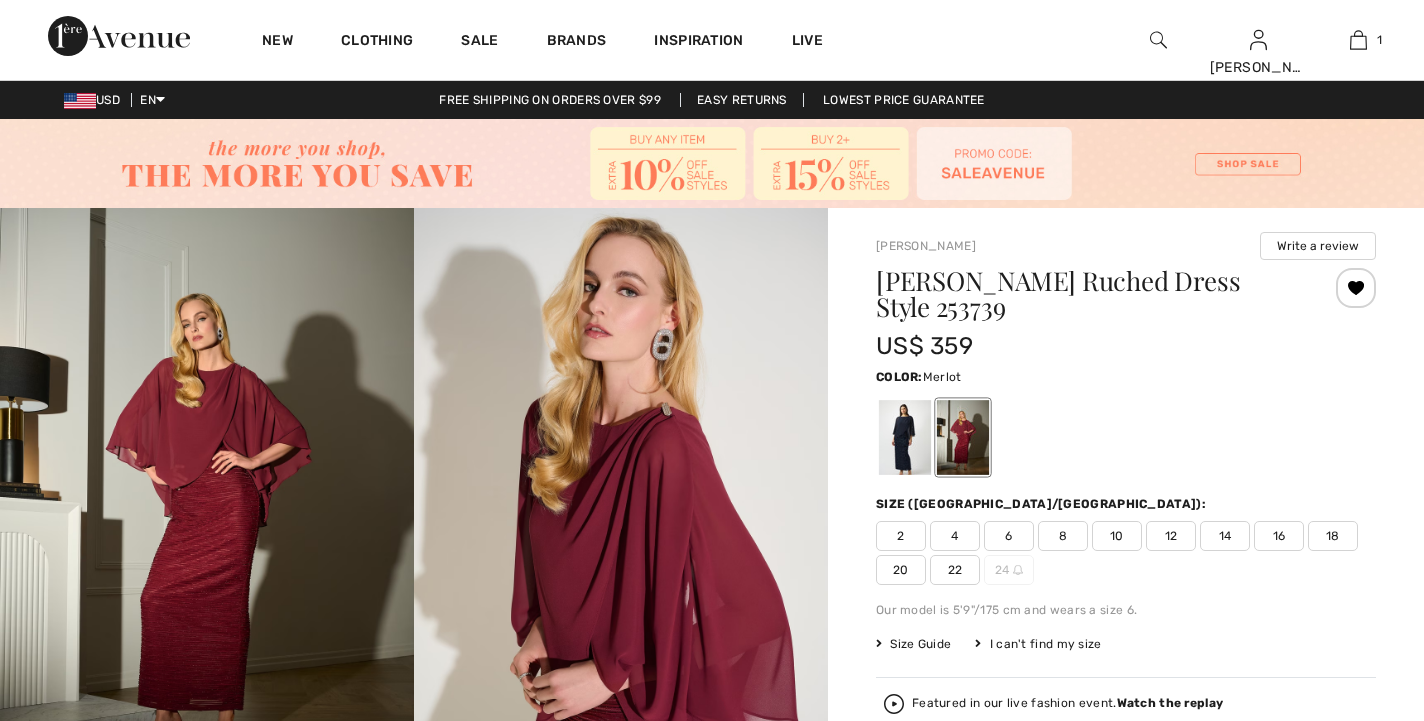 scroll, scrollTop: 0, scrollLeft: 0, axis: both 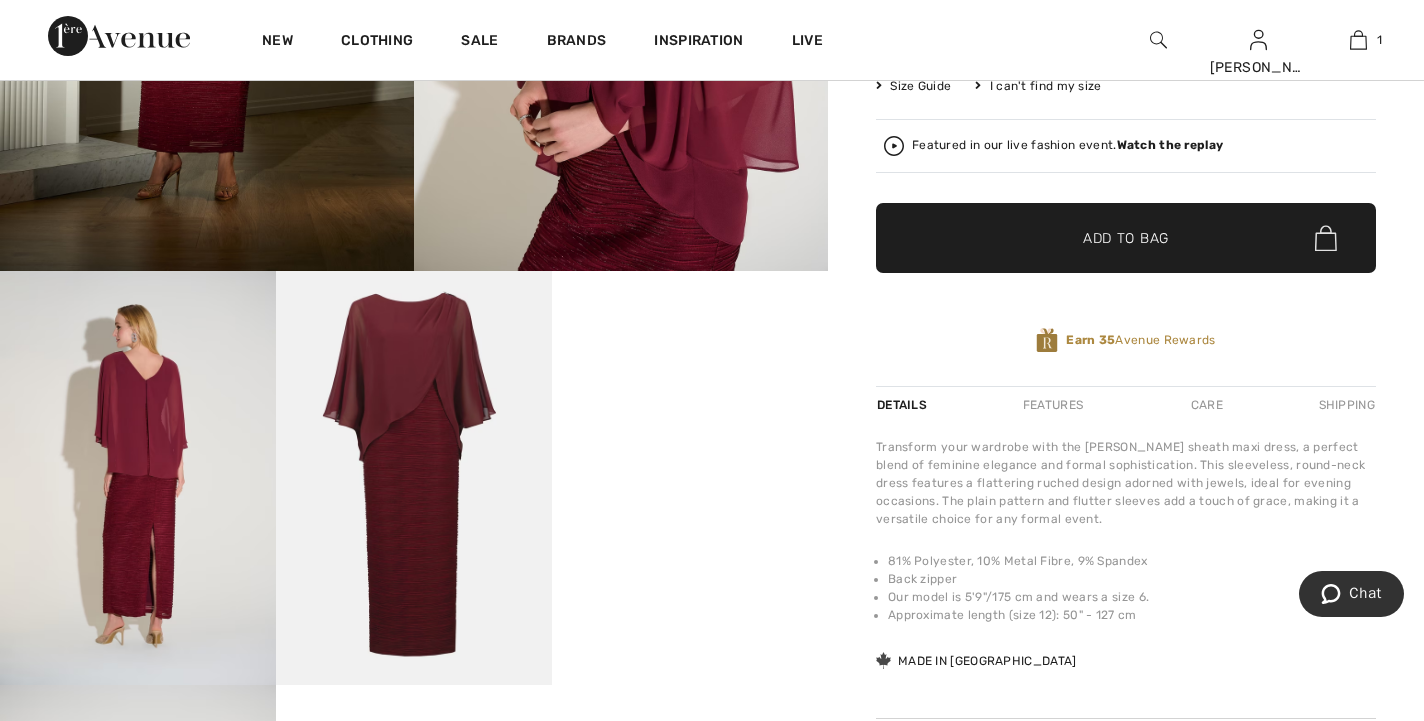 click at bounding box center [414, 478] 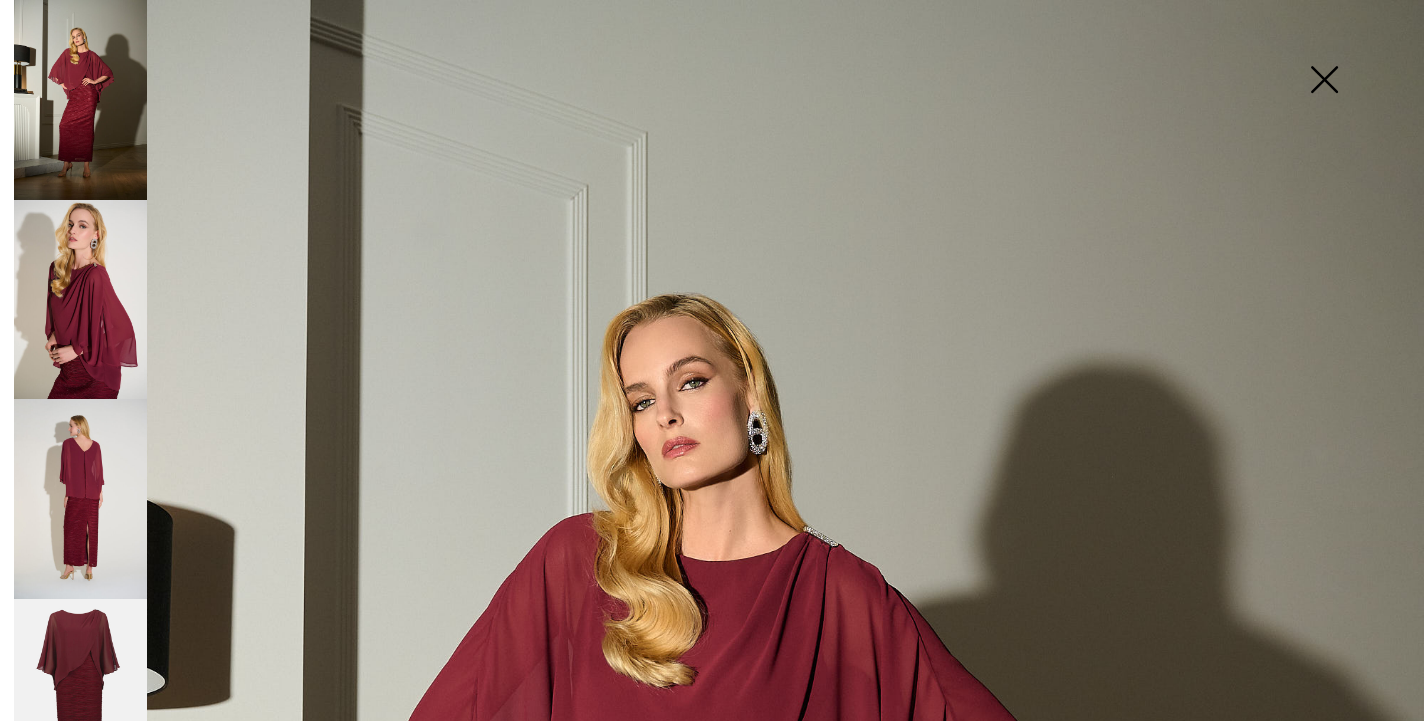 click at bounding box center [80, 699] 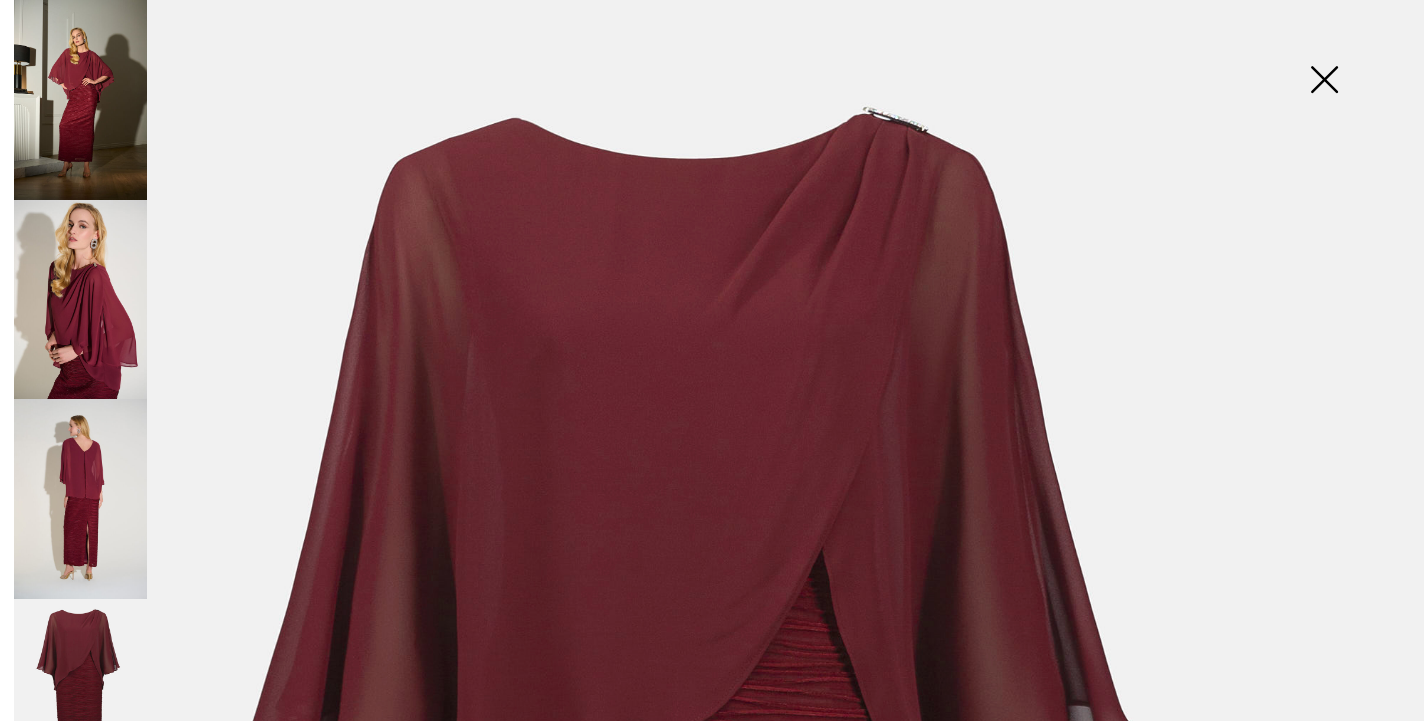 scroll, scrollTop: 0, scrollLeft: 0, axis: both 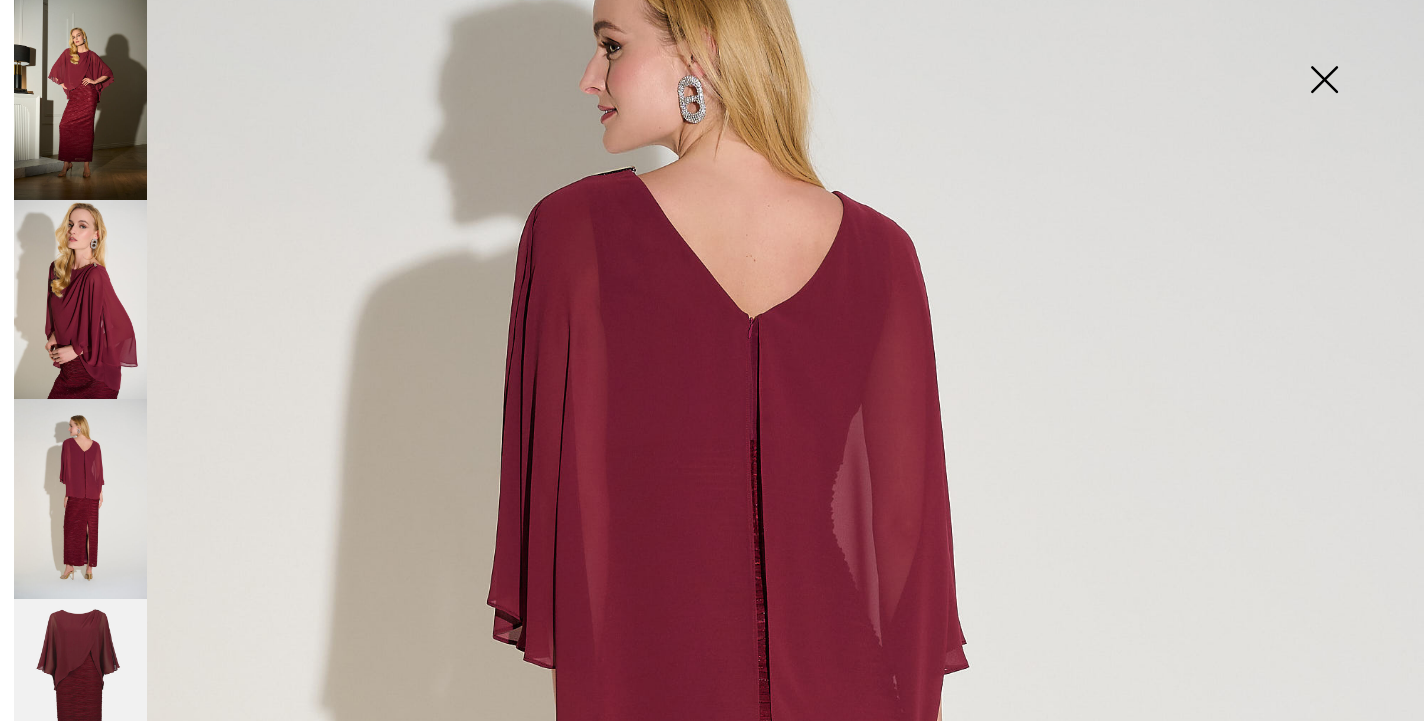 click at bounding box center (1324, 81) 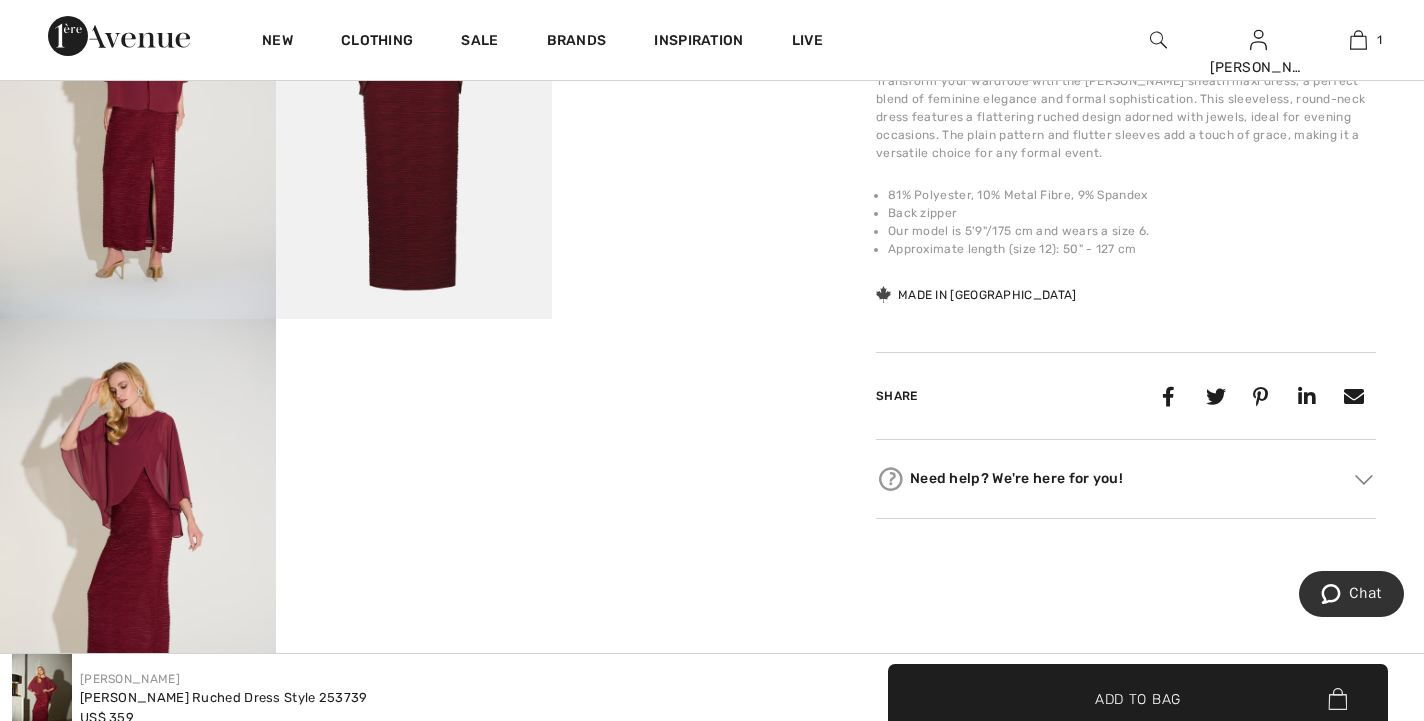 scroll, scrollTop: 1004, scrollLeft: 0, axis: vertical 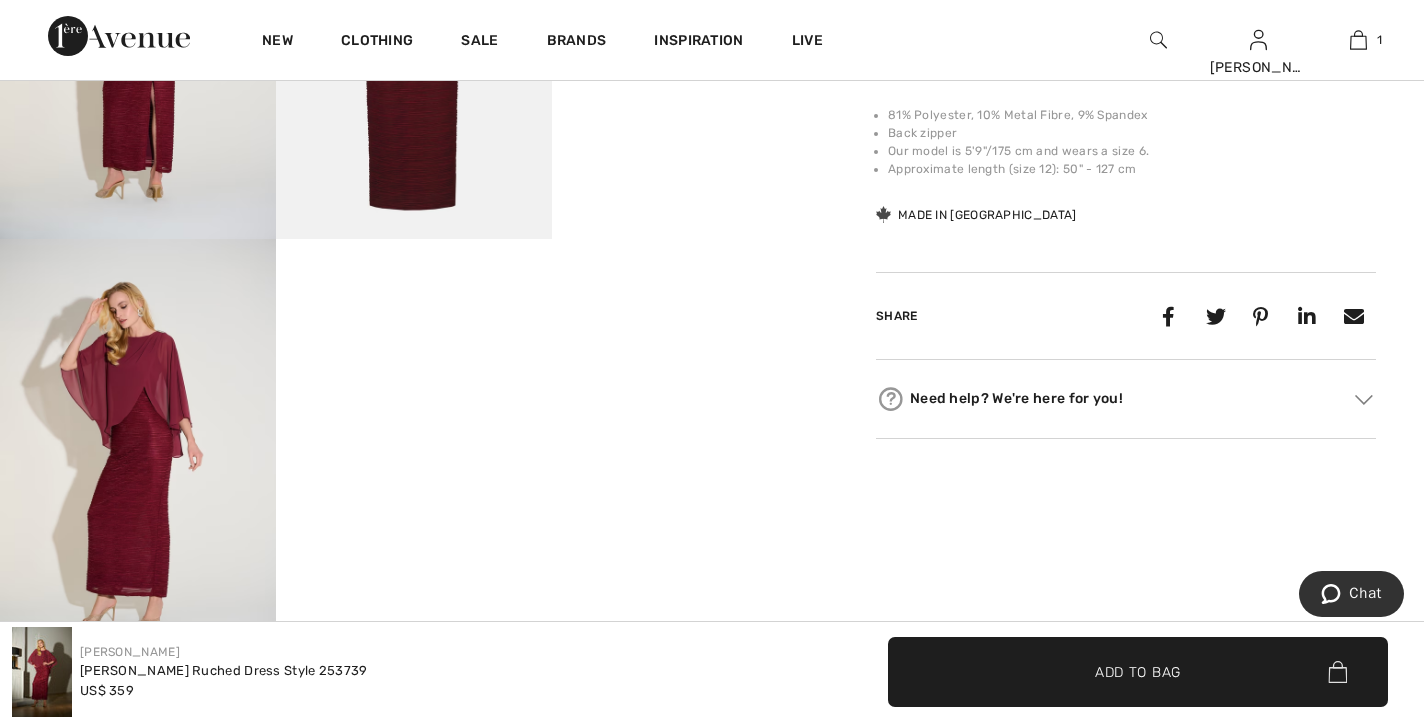 click at bounding box center [138, 446] 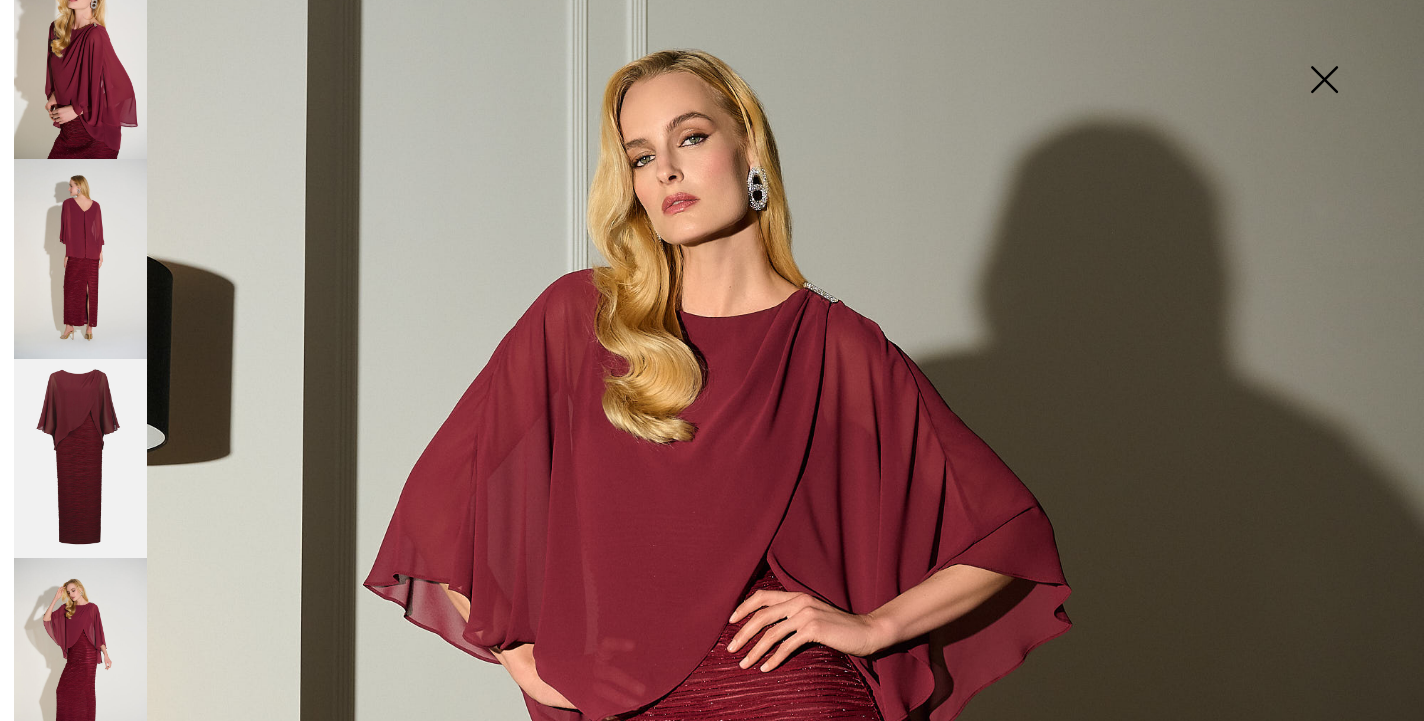 scroll, scrollTop: 239, scrollLeft: 0, axis: vertical 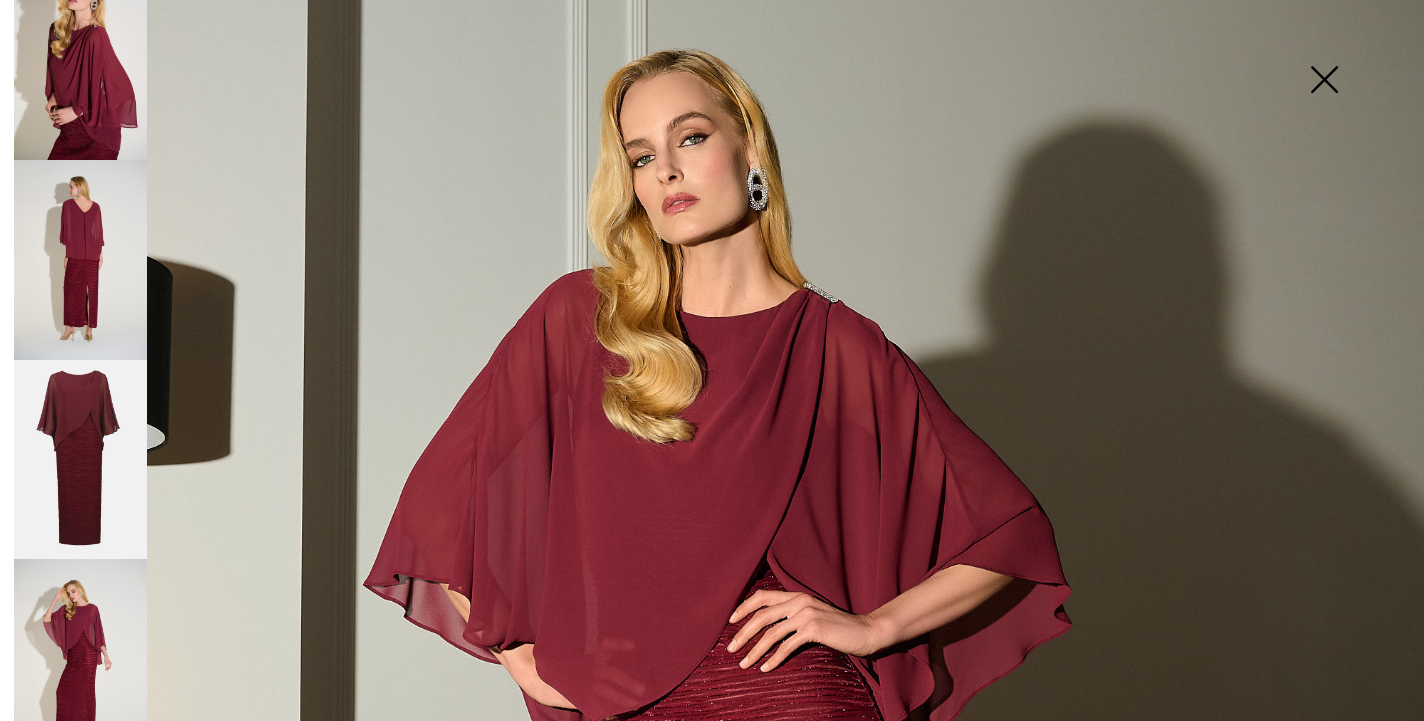 click at bounding box center [80, 659] 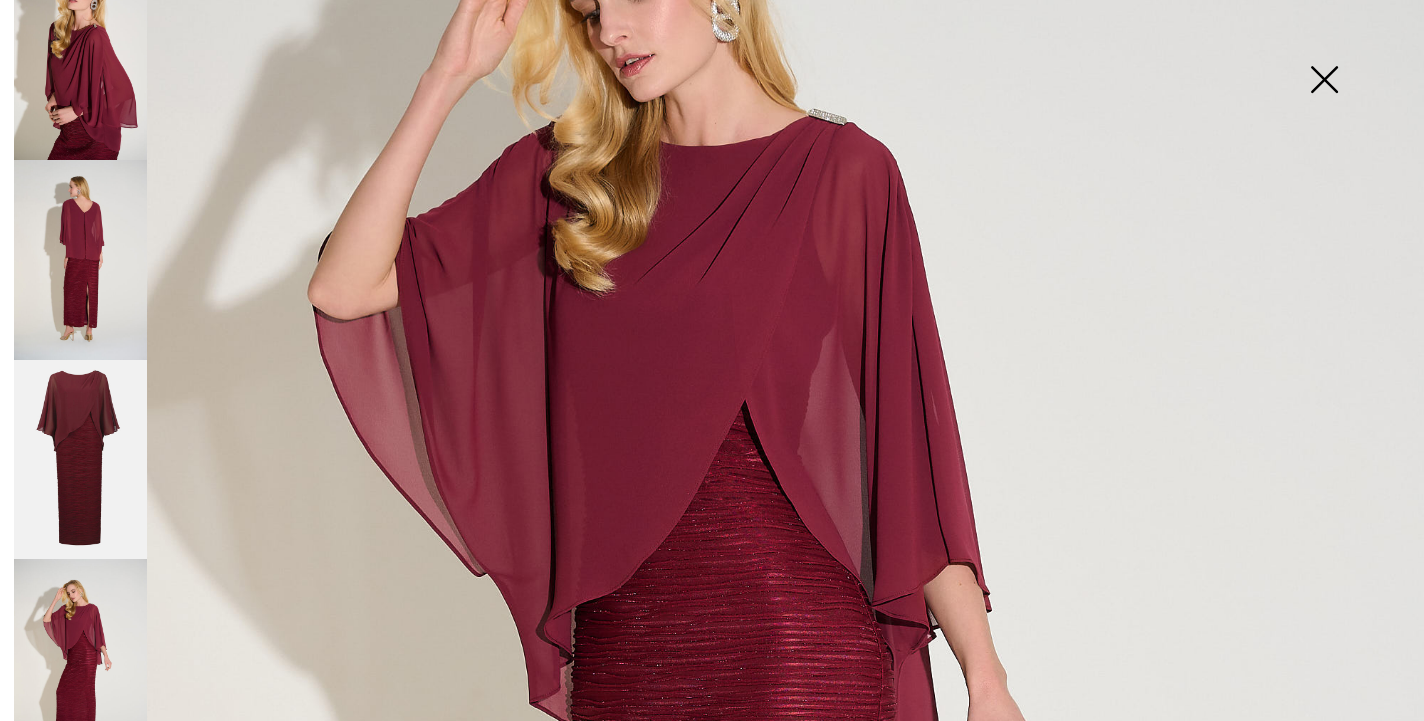scroll, scrollTop: 329, scrollLeft: 0, axis: vertical 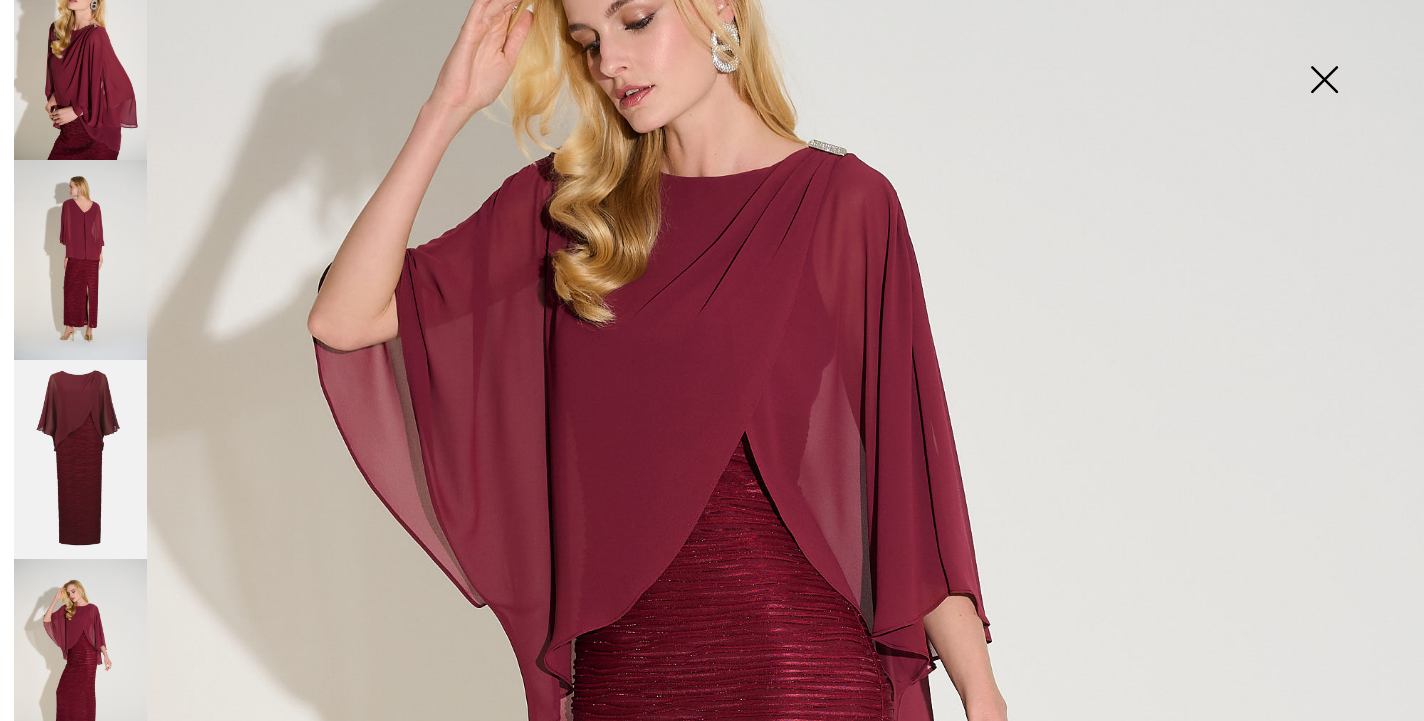click at bounding box center (1324, 81) 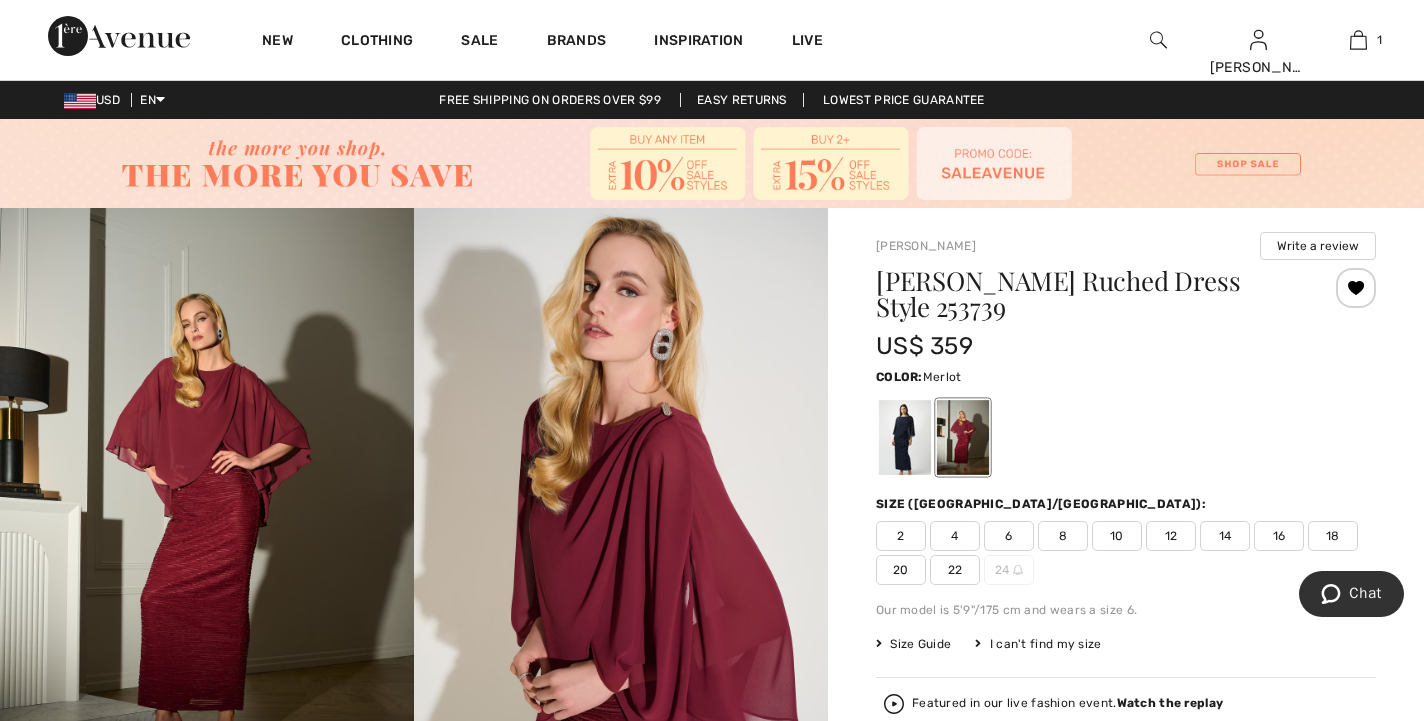 scroll, scrollTop: 0, scrollLeft: 0, axis: both 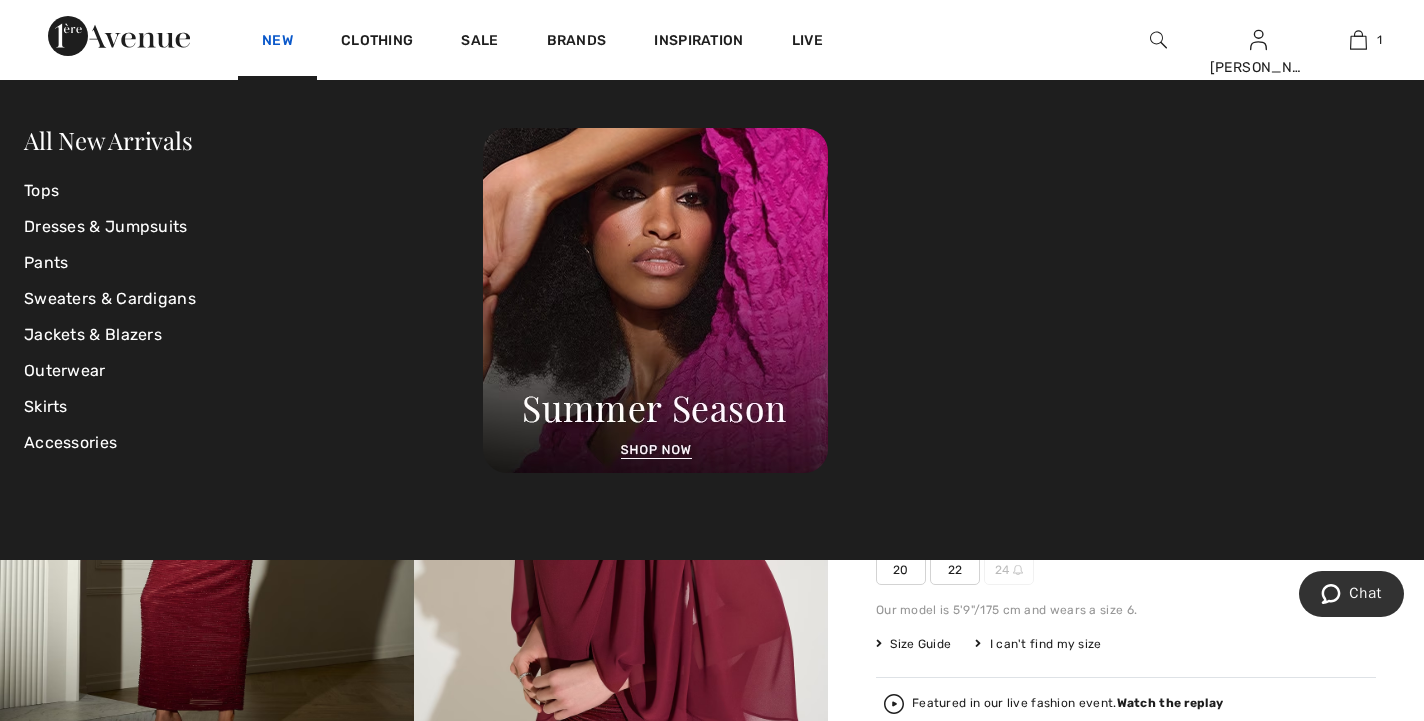 click on "New" at bounding box center [277, 42] 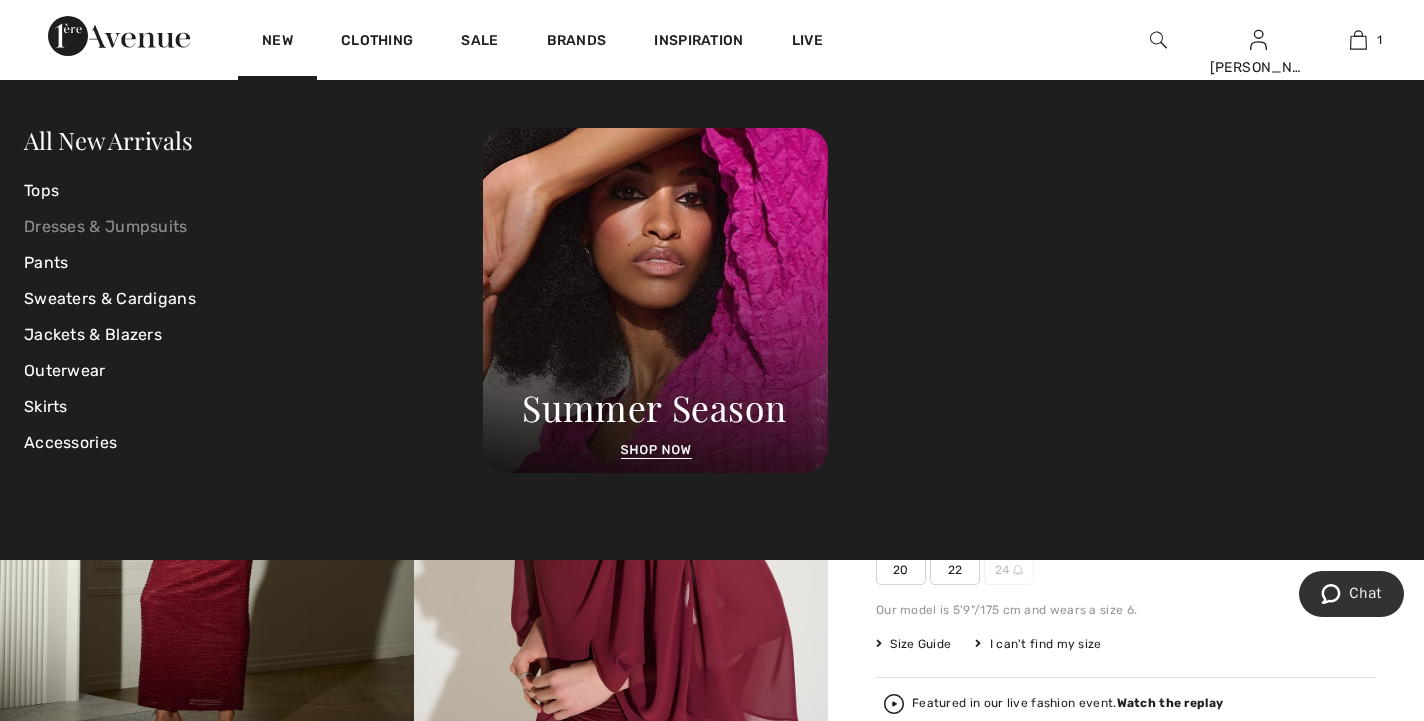 click on "Dresses & Jumpsuits" at bounding box center (253, 227) 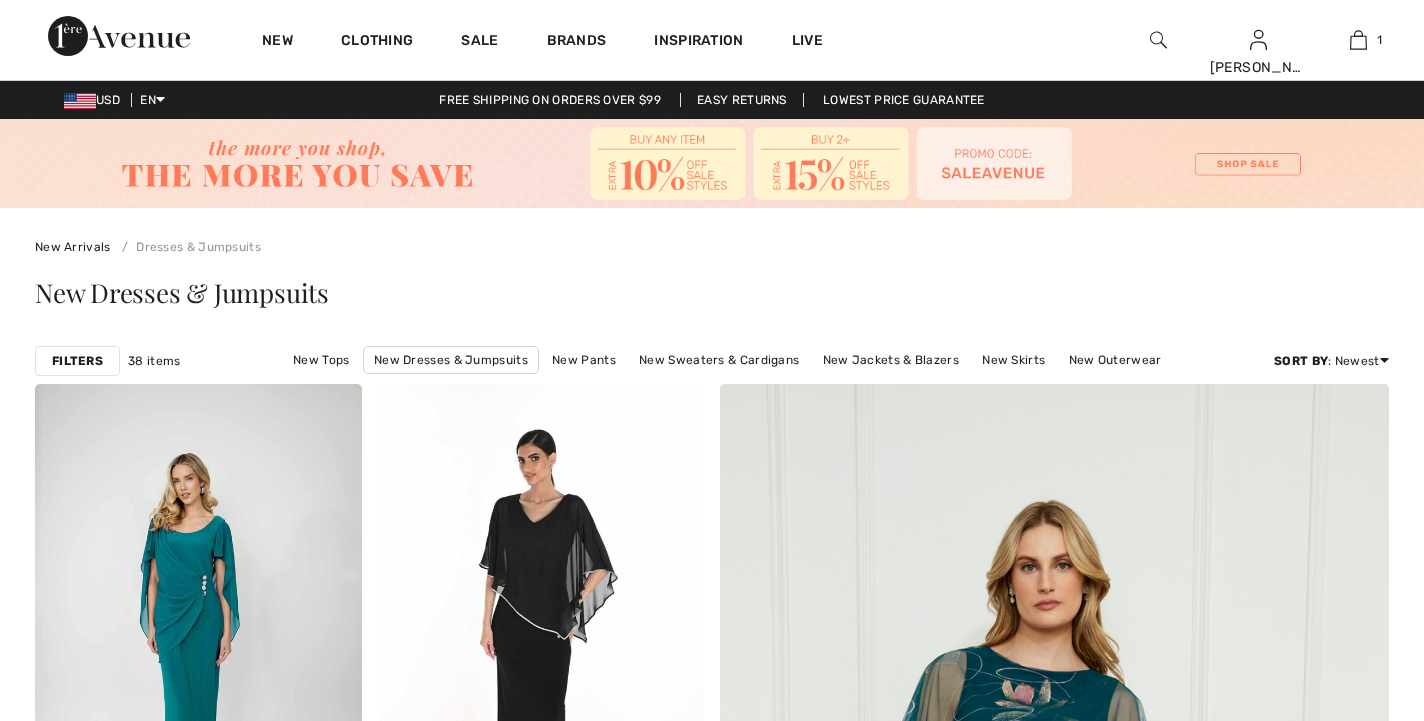 scroll, scrollTop: 355, scrollLeft: 0, axis: vertical 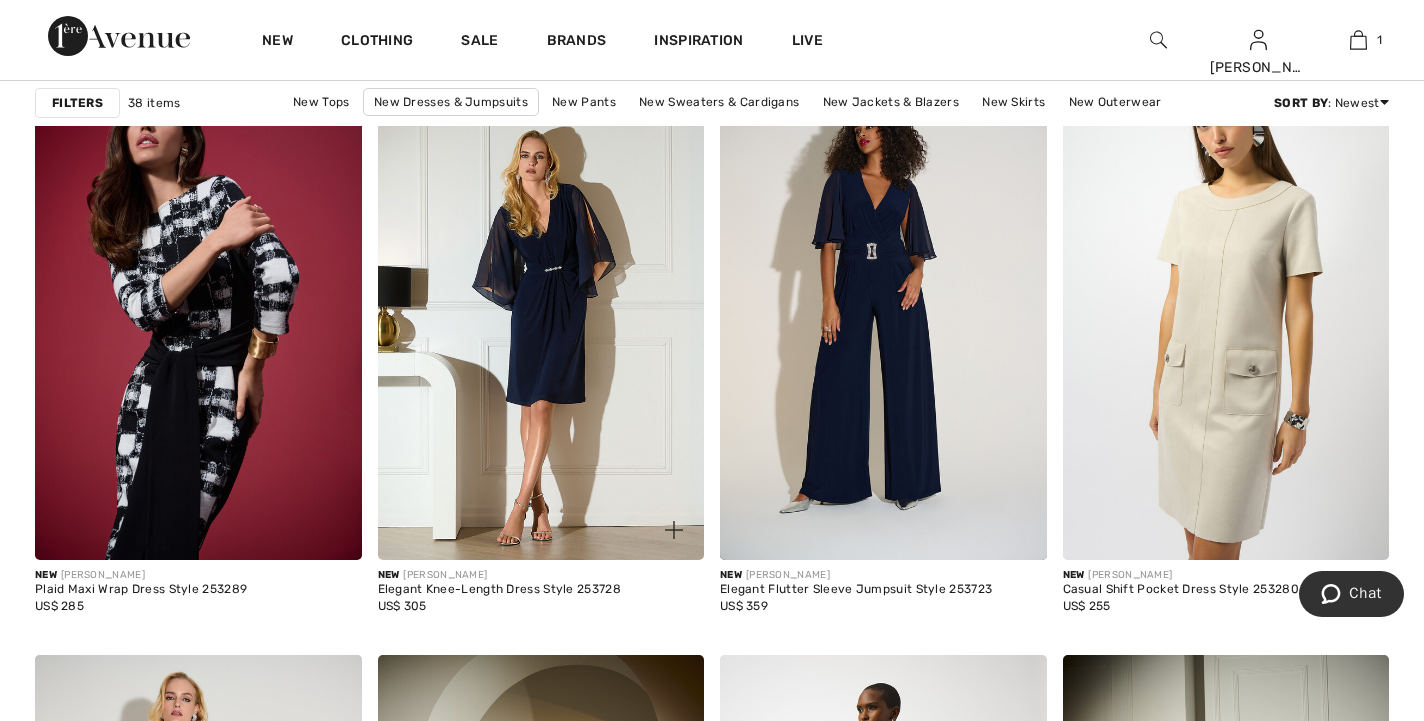 click at bounding box center [541, 316] 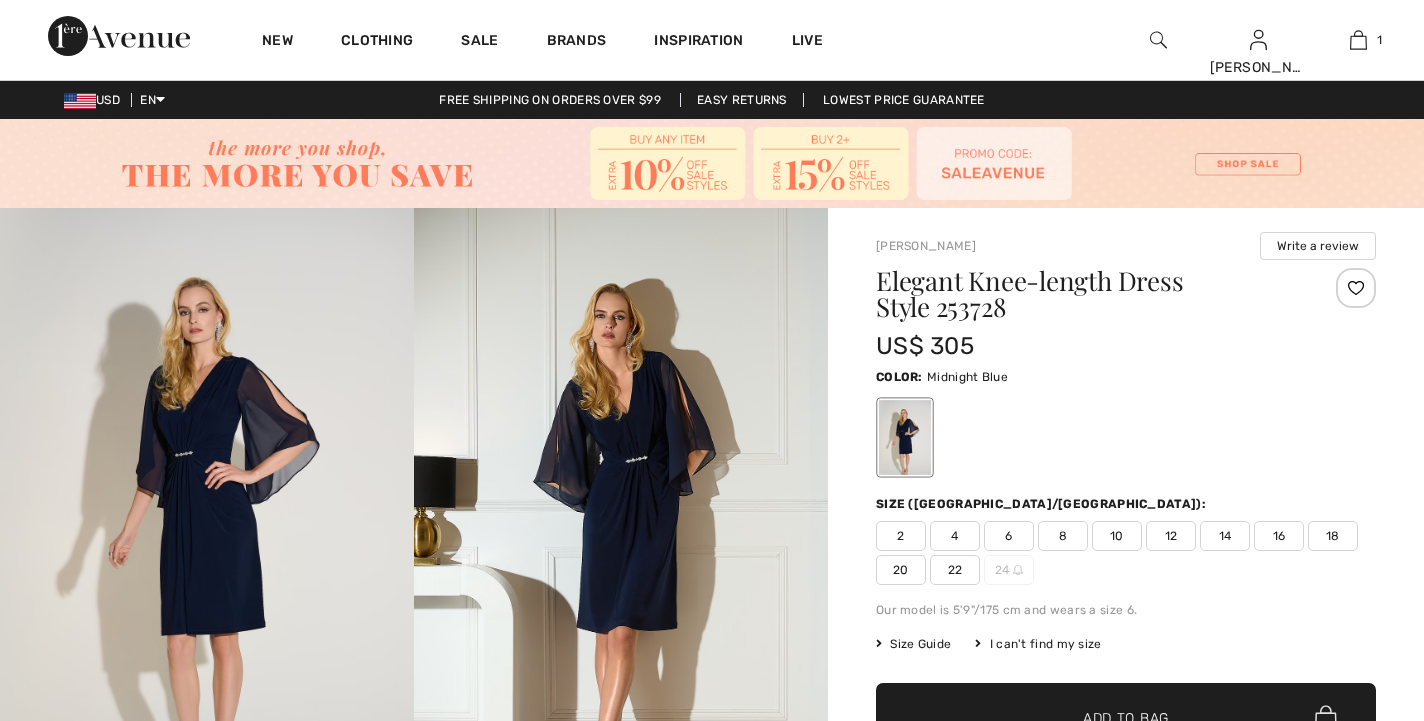 scroll, scrollTop: 0, scrollLeft: 0, axis: both 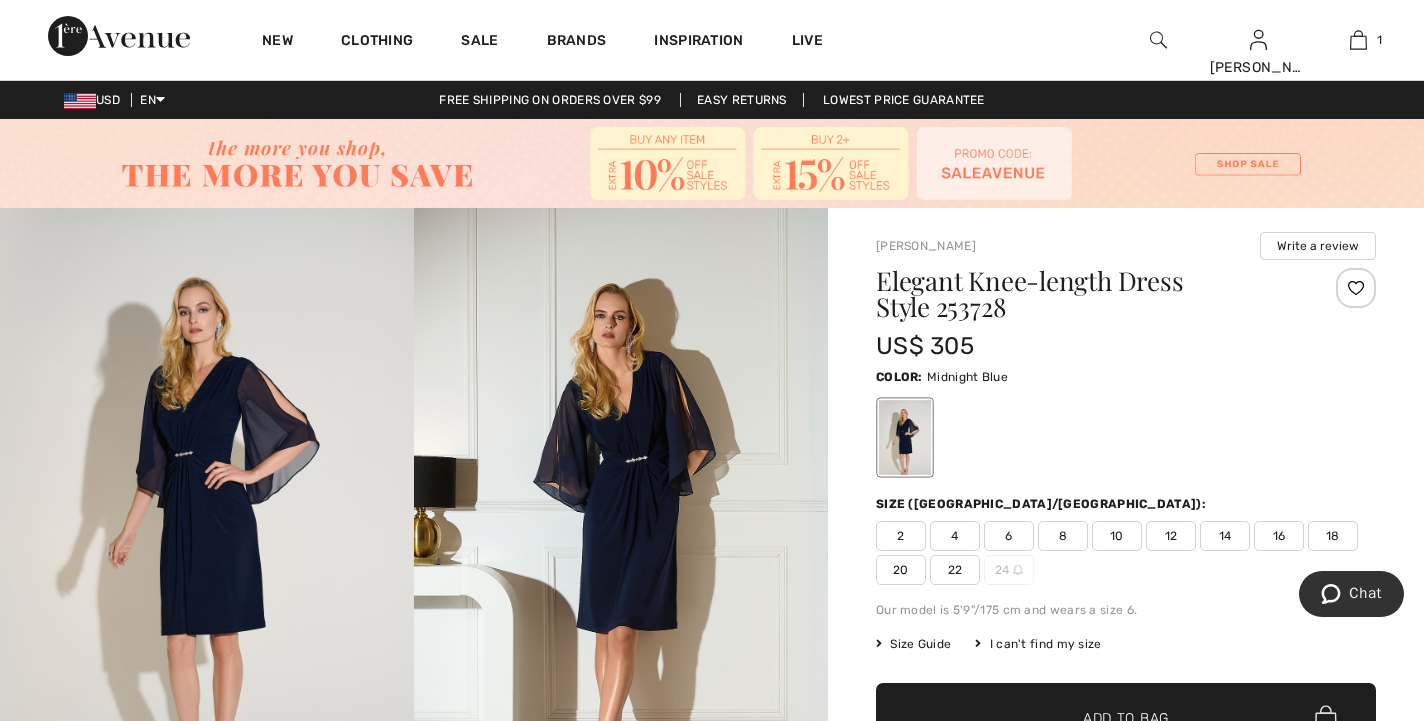 click at bounding box center (621, 518) 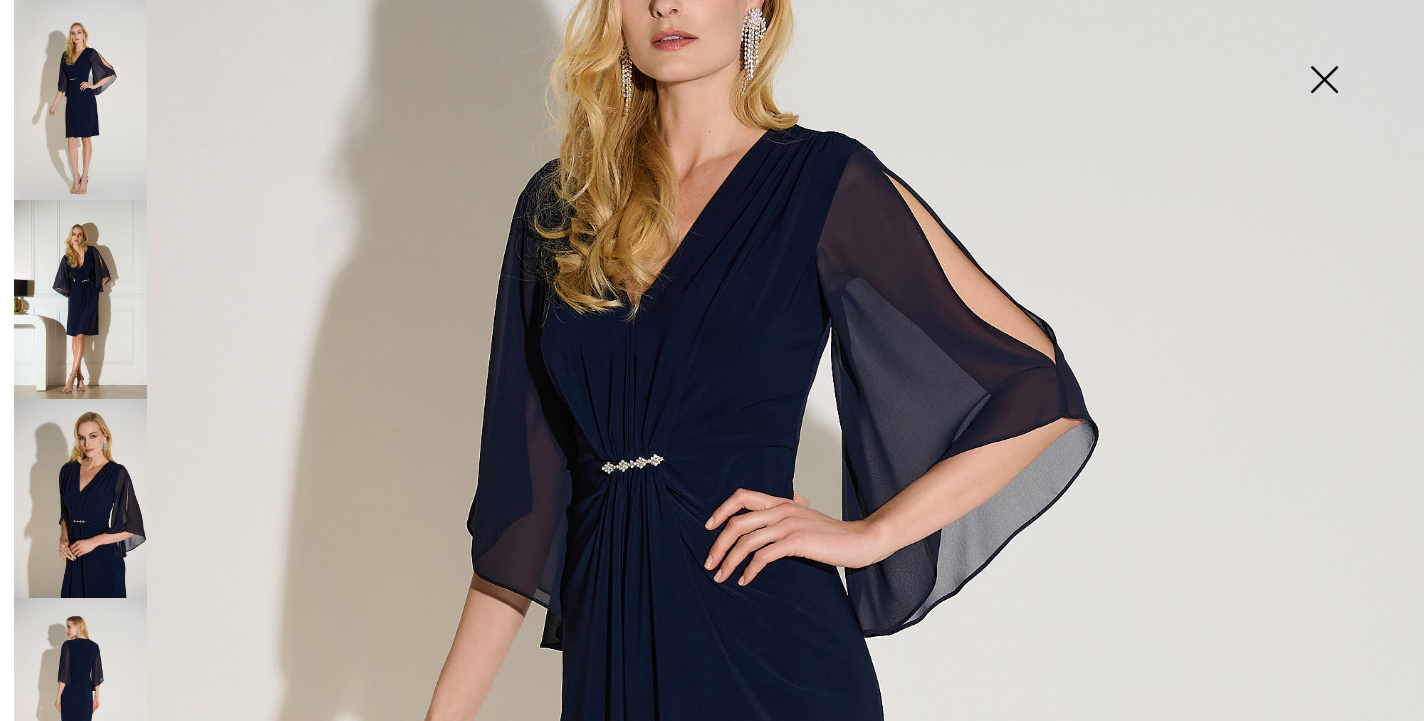scroll, scrollTop: 618, scrollLeft: 0, axis: vertical 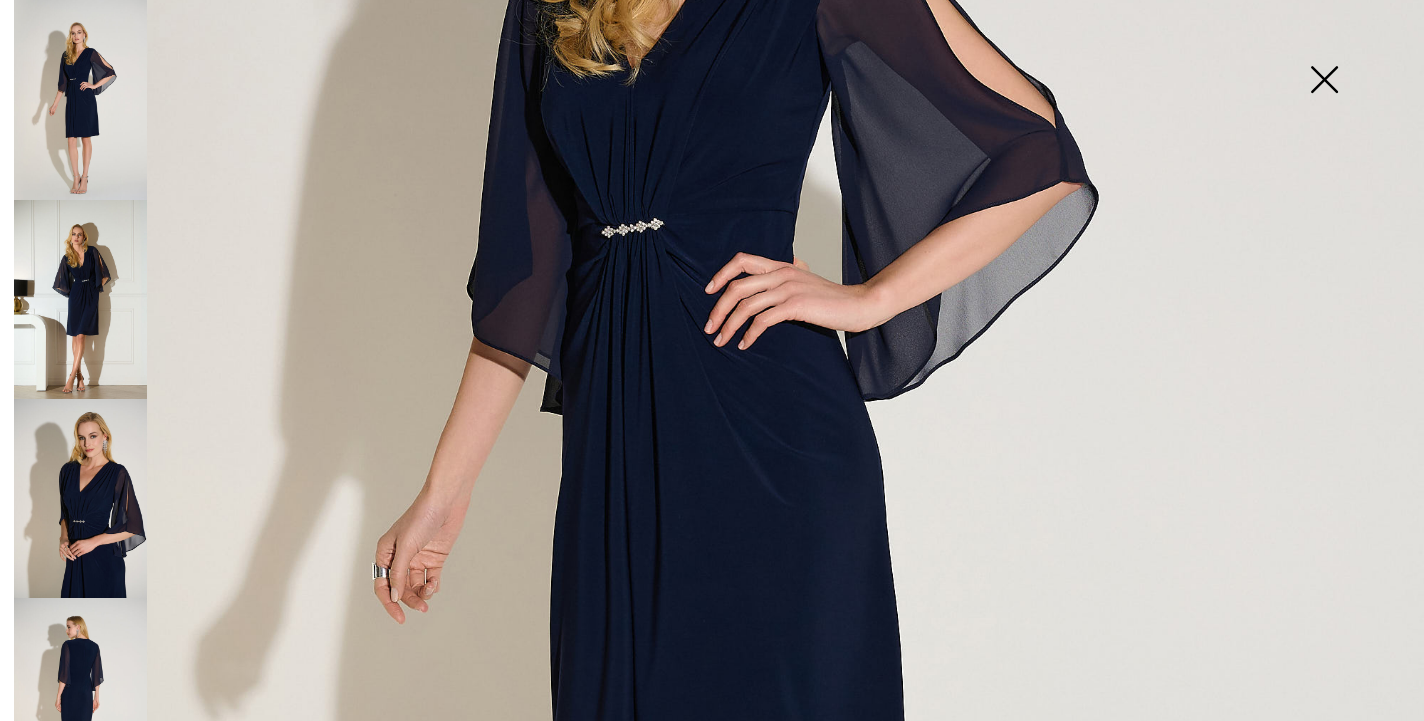 click at bounding box center [80, 499] 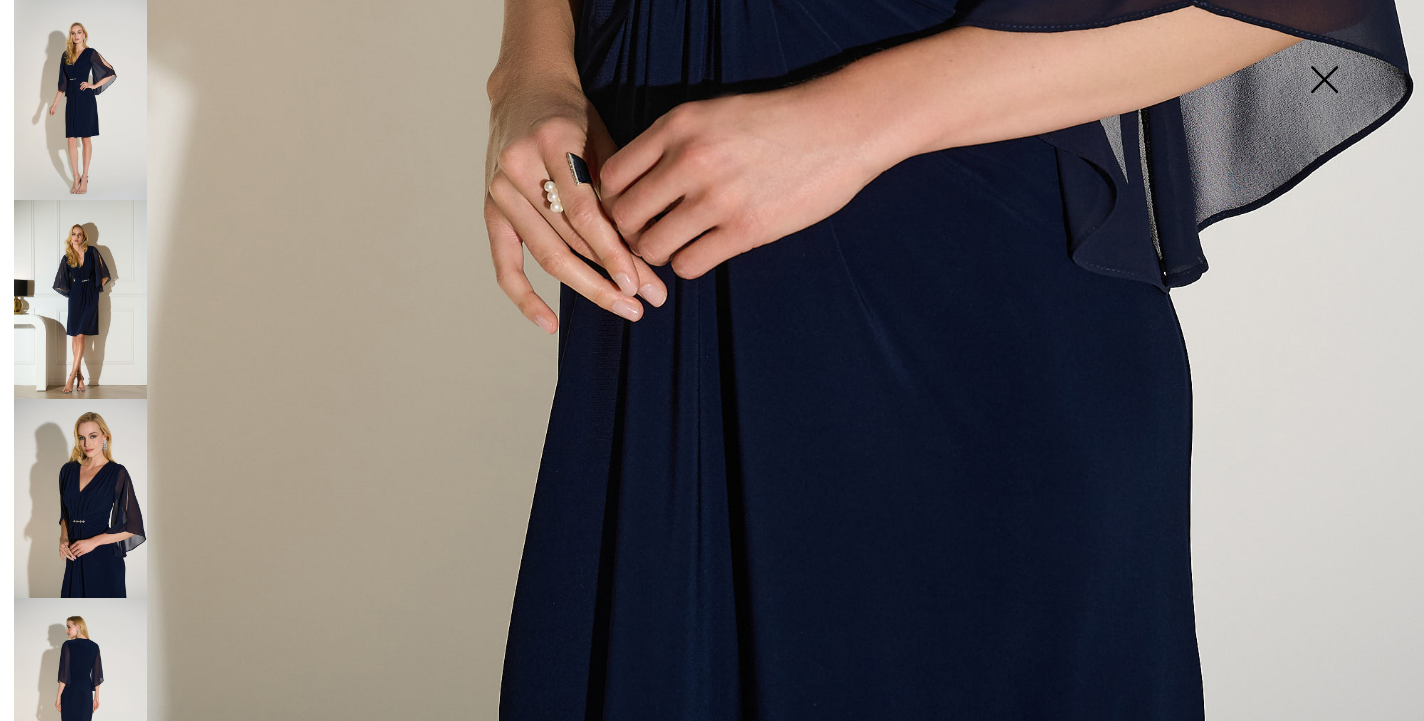 scroll, scrollTop: 1415, scrollLeft: 0, axis: vertical 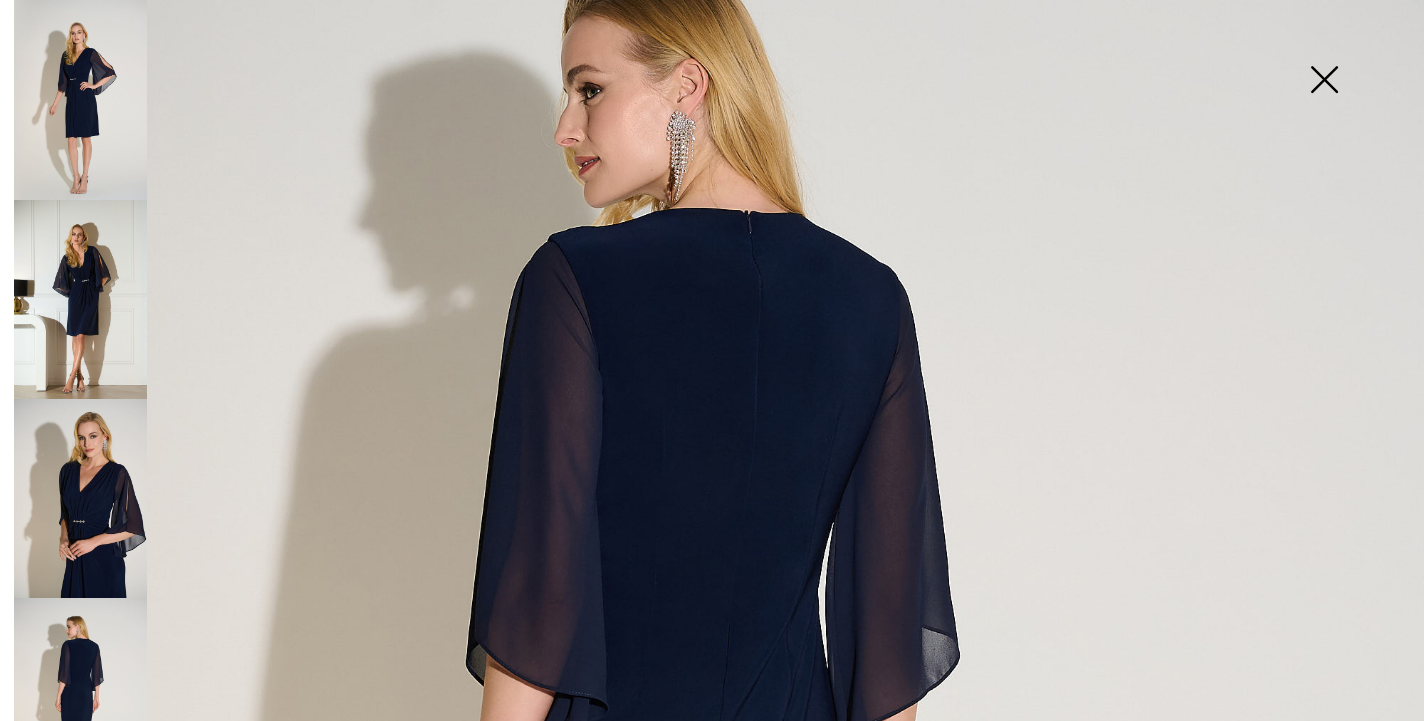 click at bounding box center [1324, 81] 